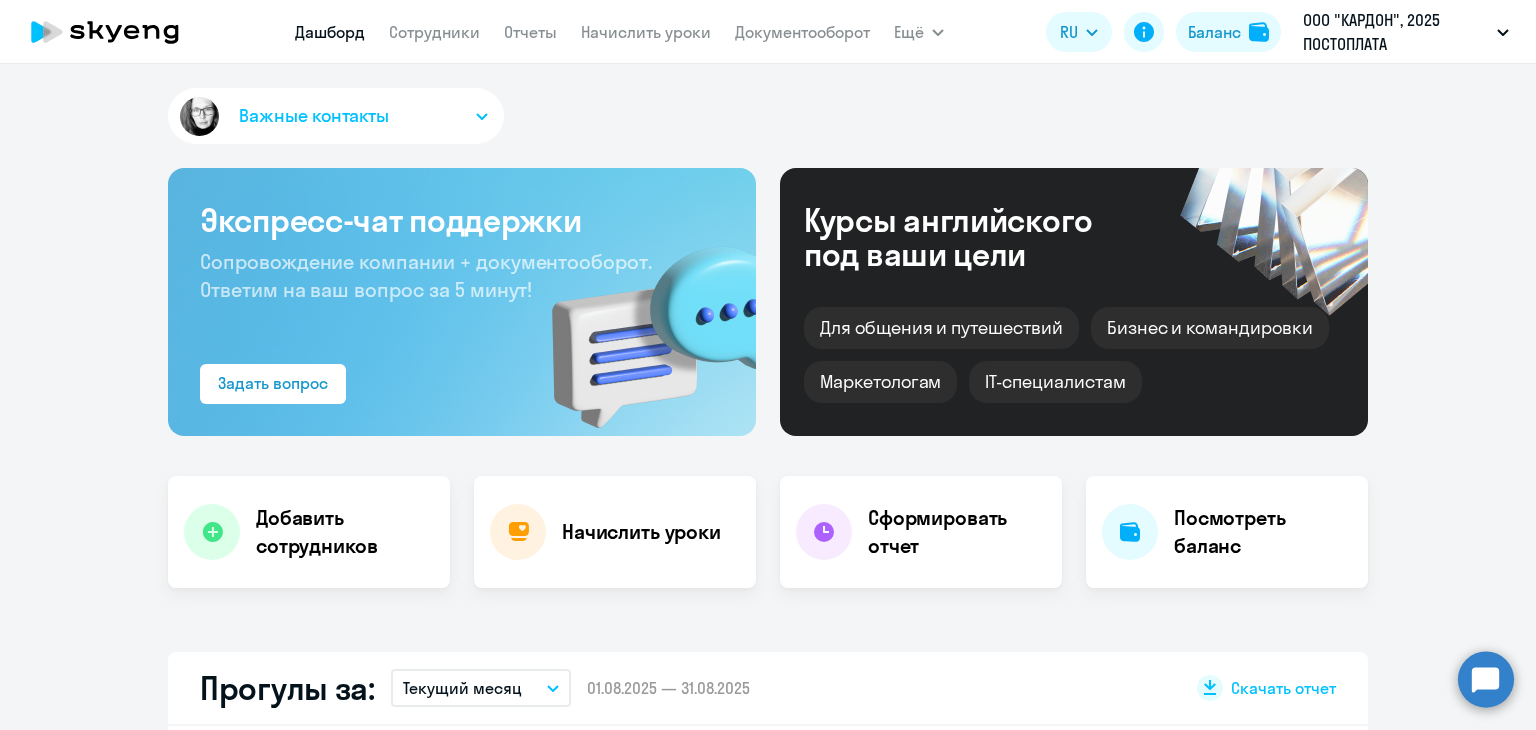 click on "Начислить уроки" at bounding box center (646, 32) 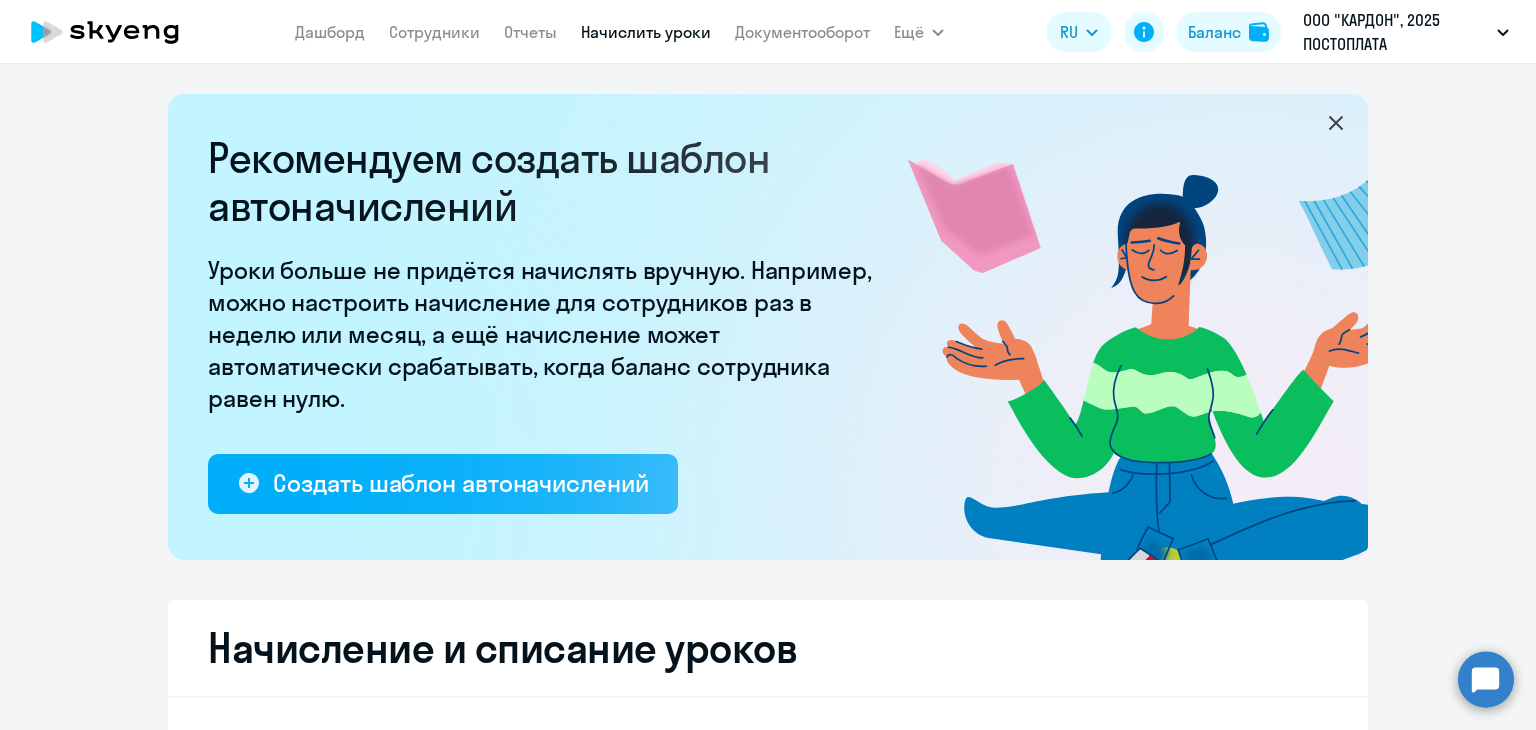 select on "10" 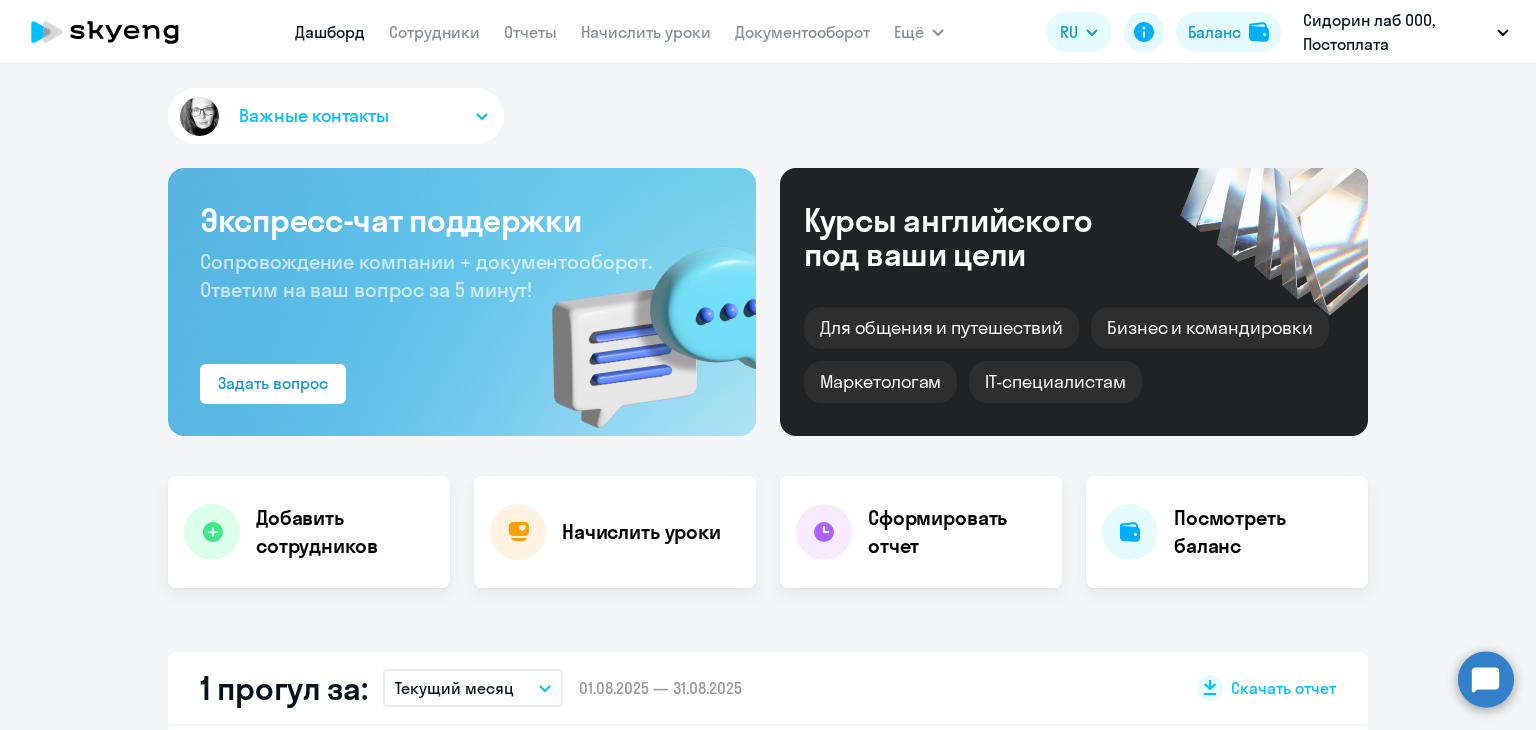 click on "Начислить уроки" at bounding box center (646, 32) 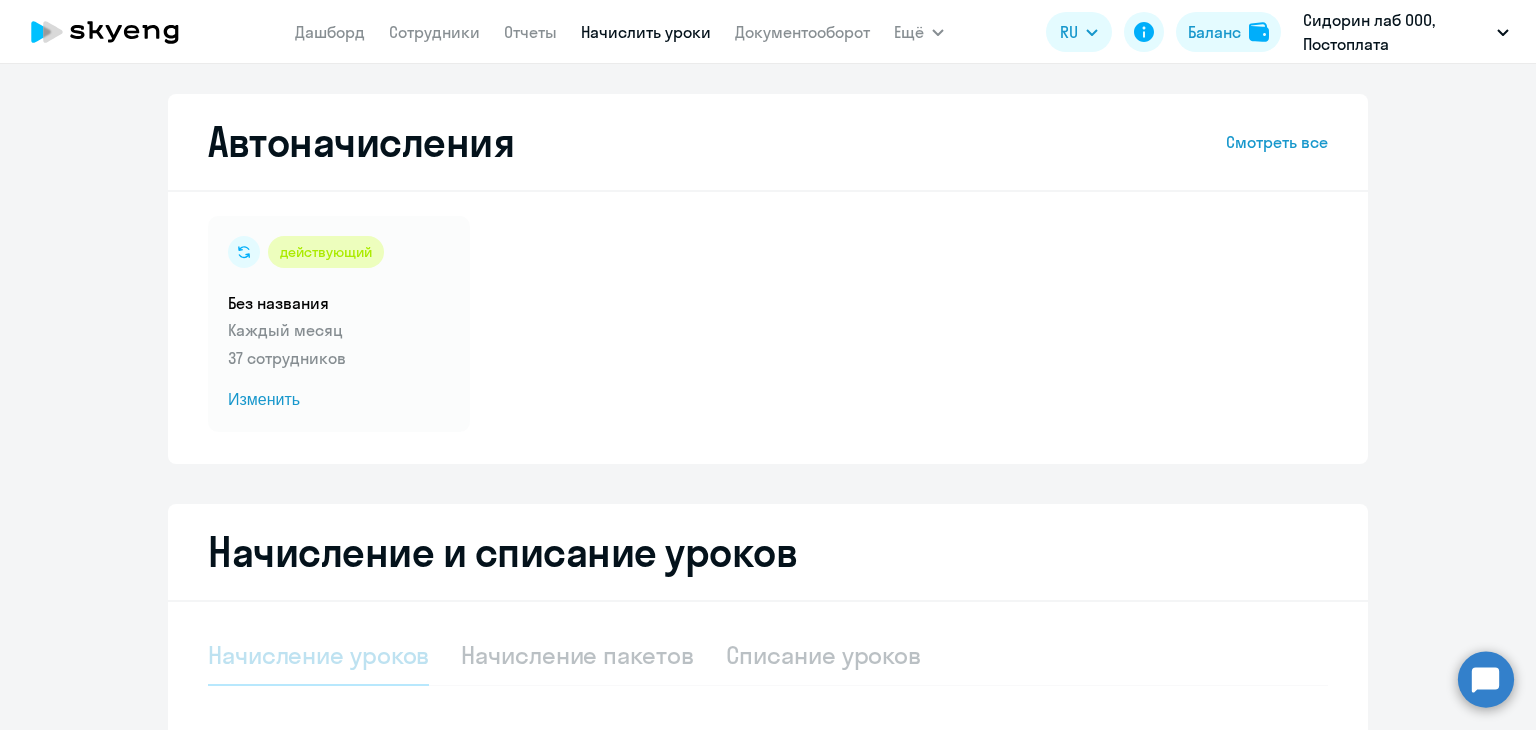 select on "10" 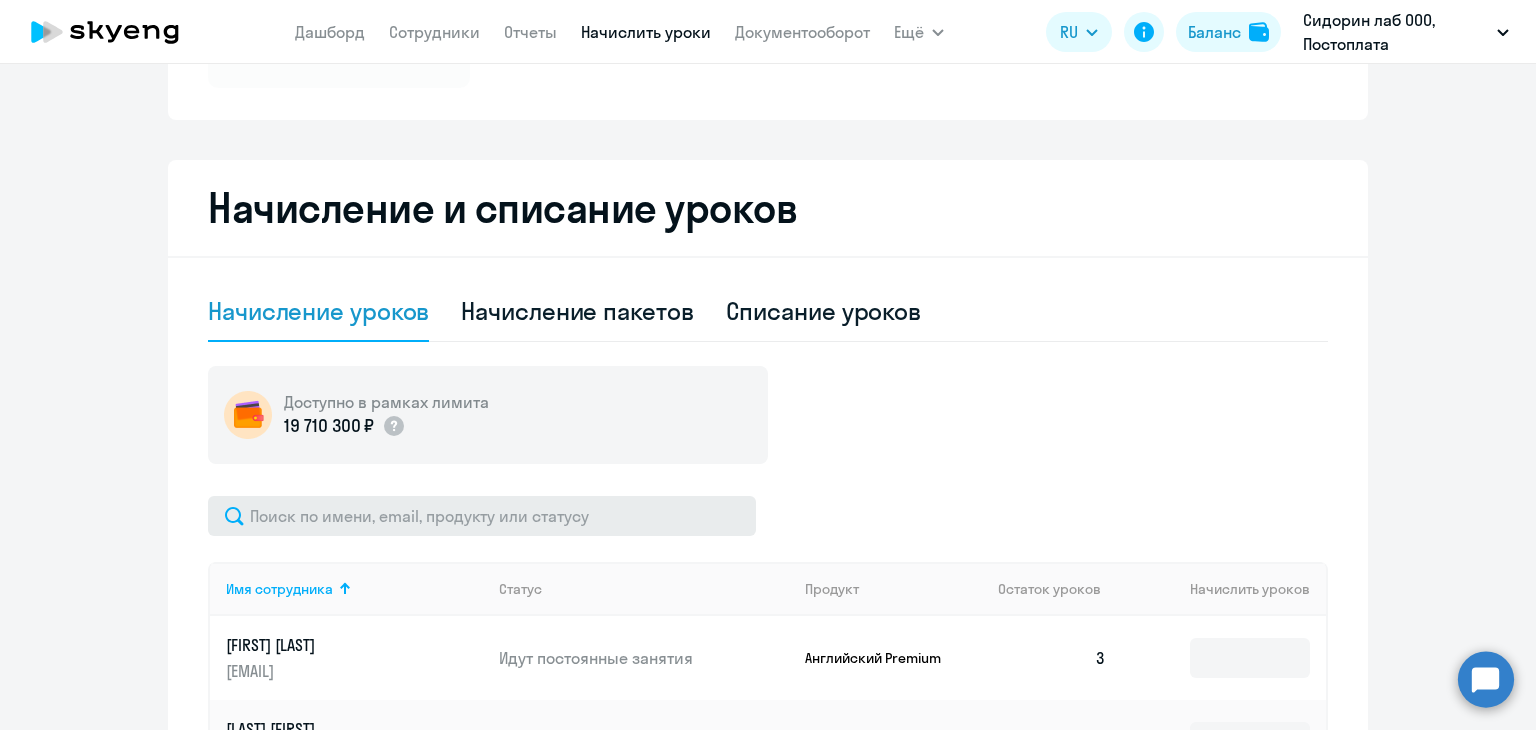 scroll, scrollTop: 400, scrollLeft: 0, axis: vertical 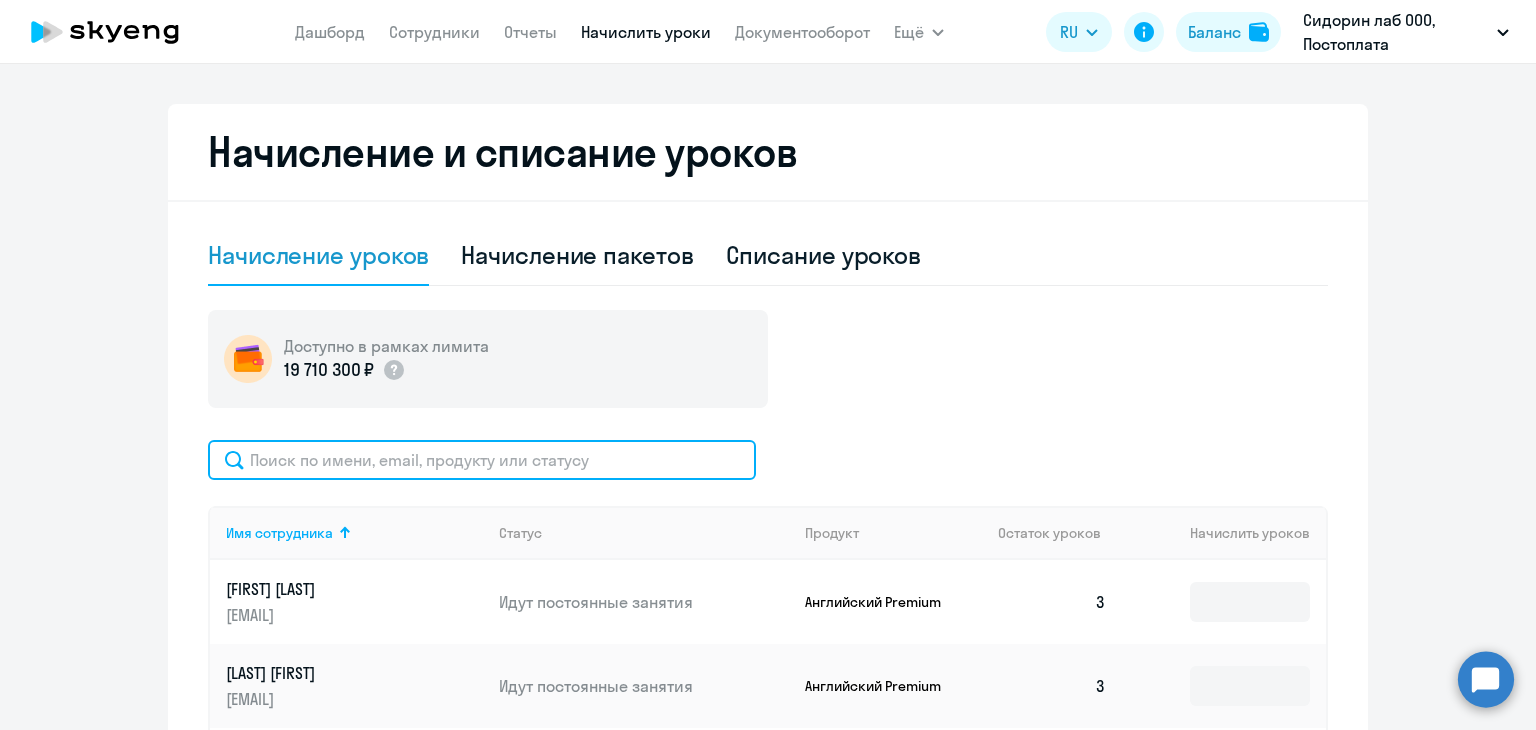 click 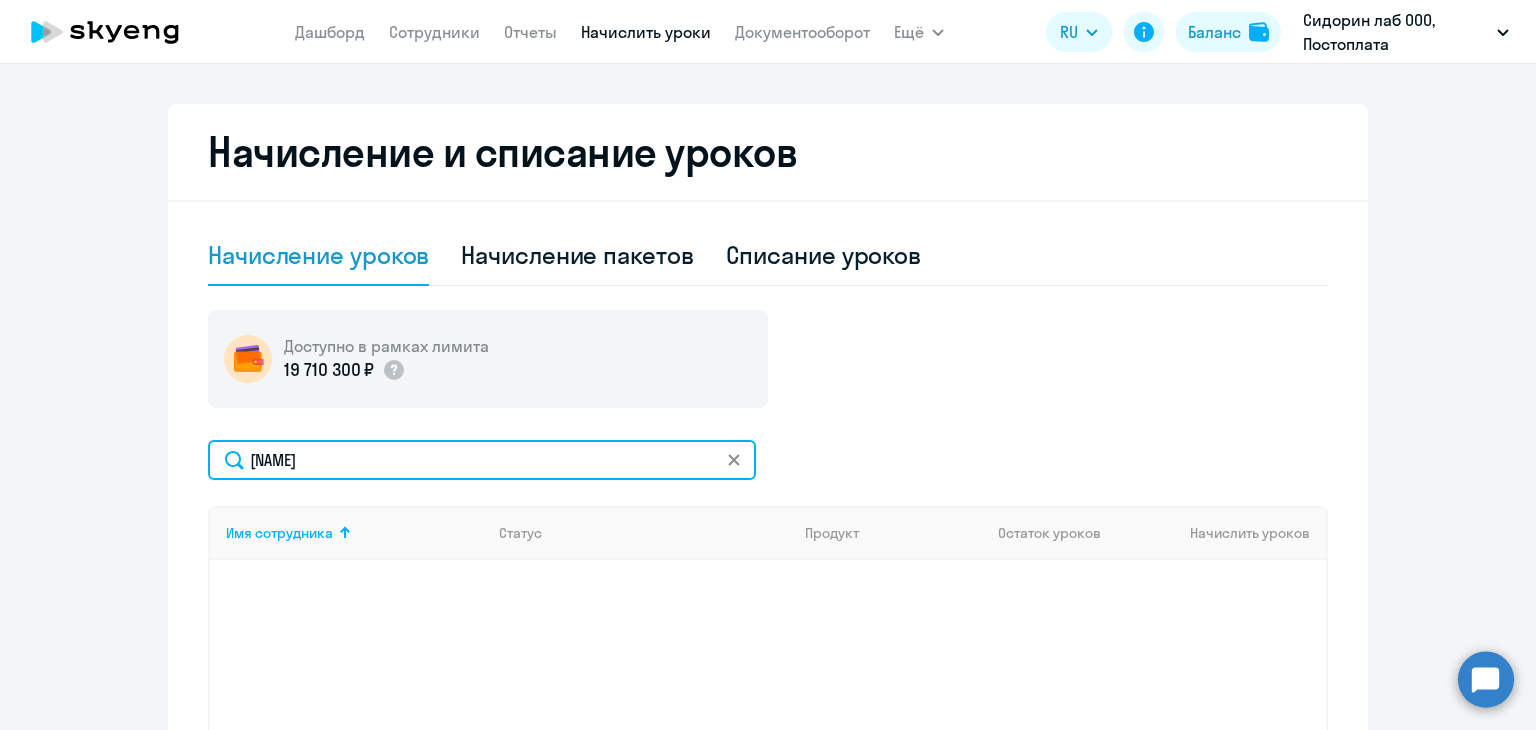 type on "r" 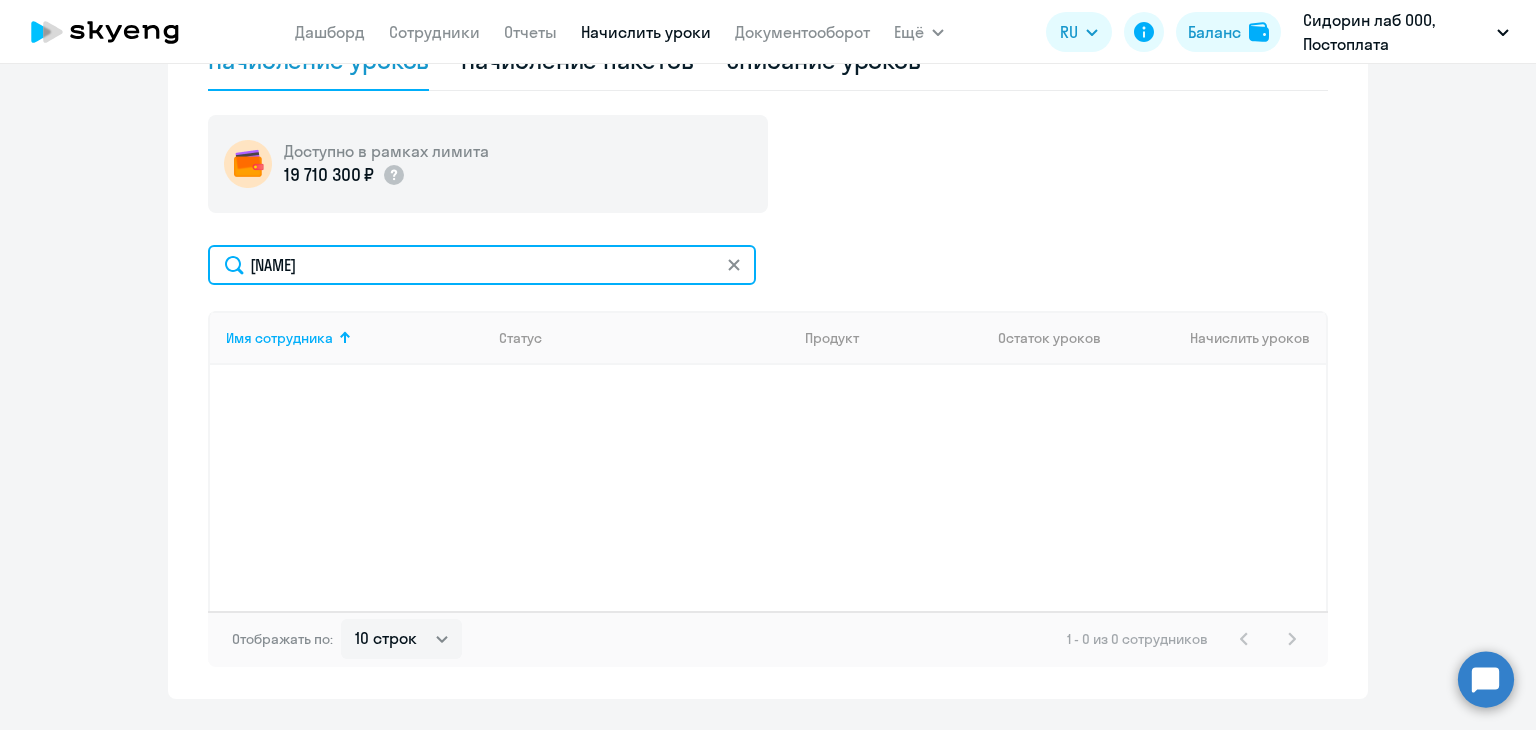 scroll, scrollTop: 600, scrollLeft: 0, axis: vertical 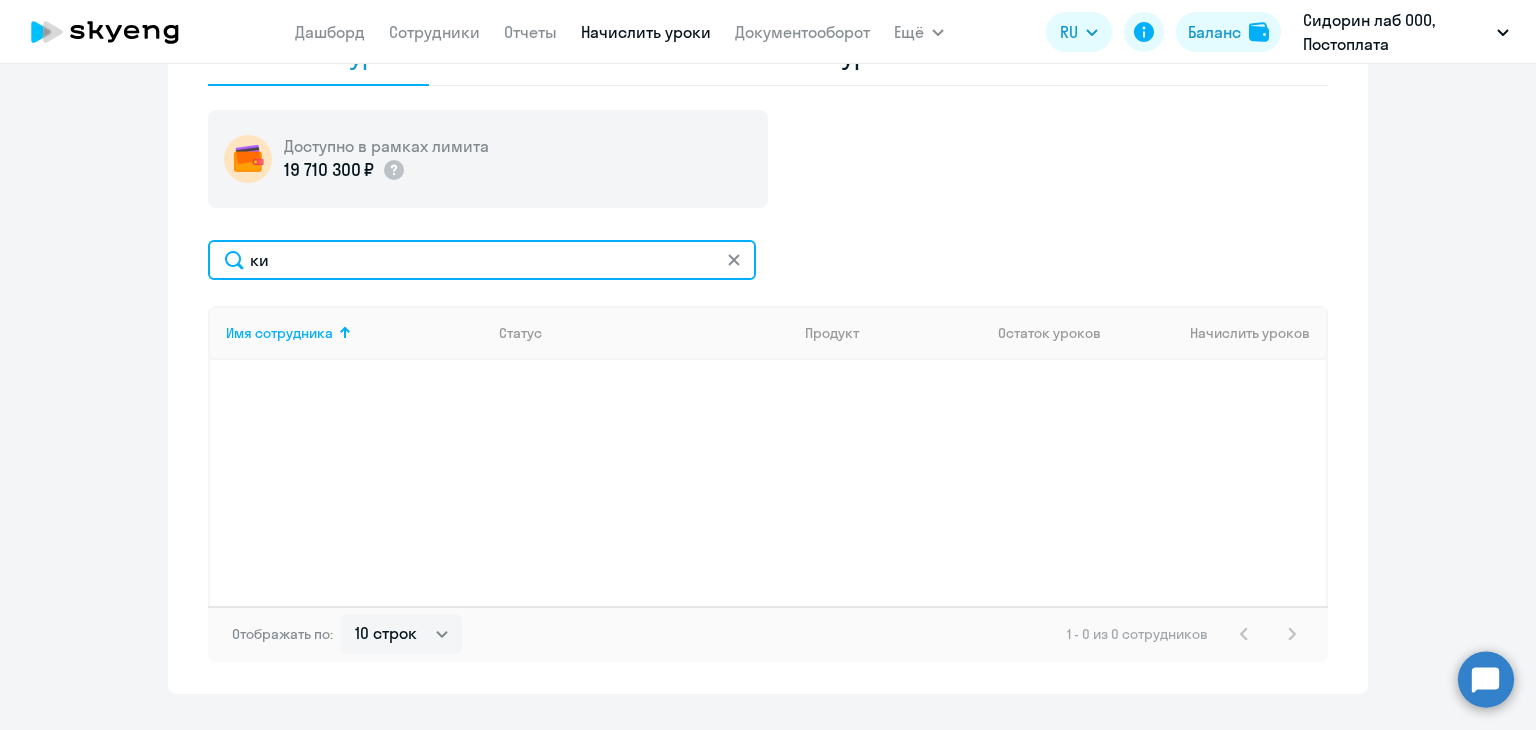 type on "к" 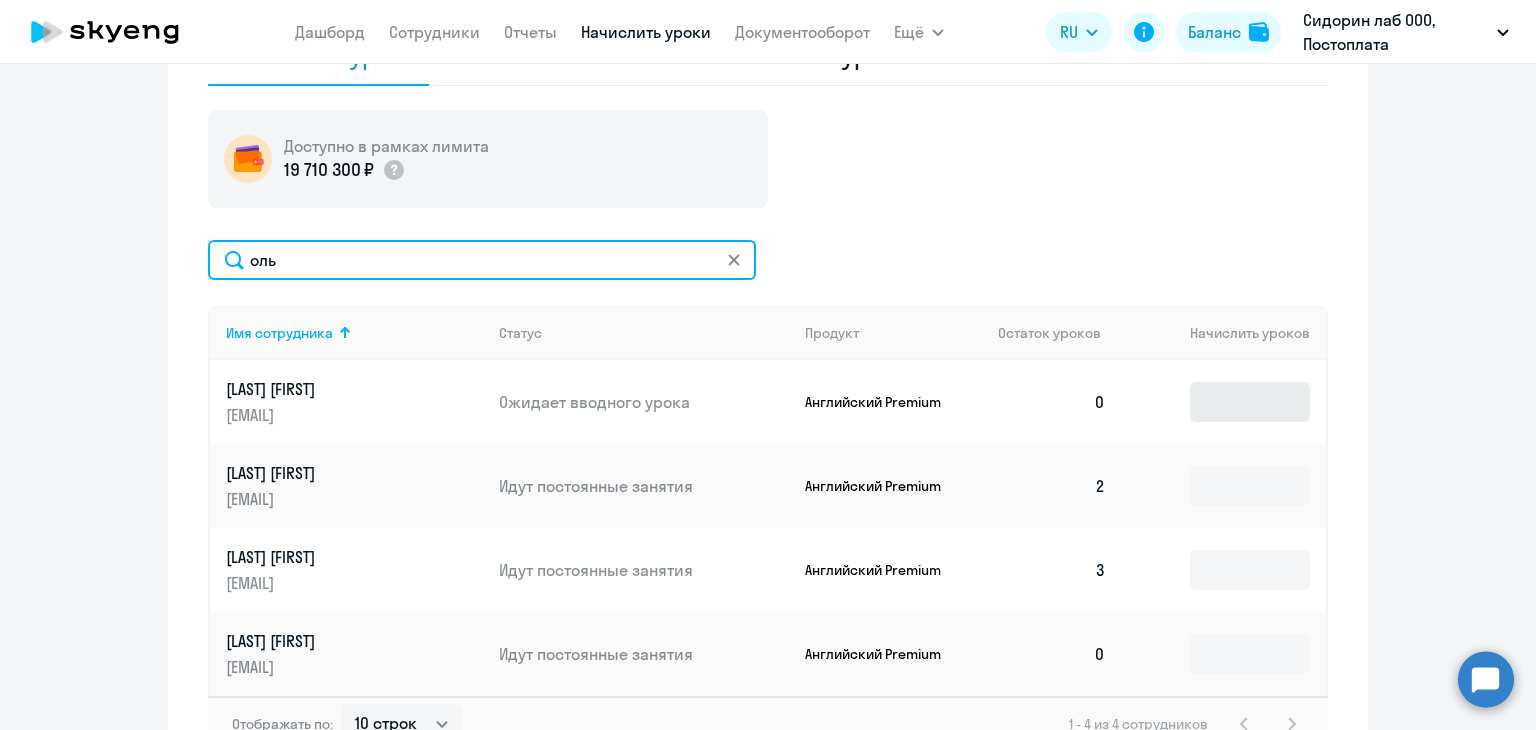 type on "оль" 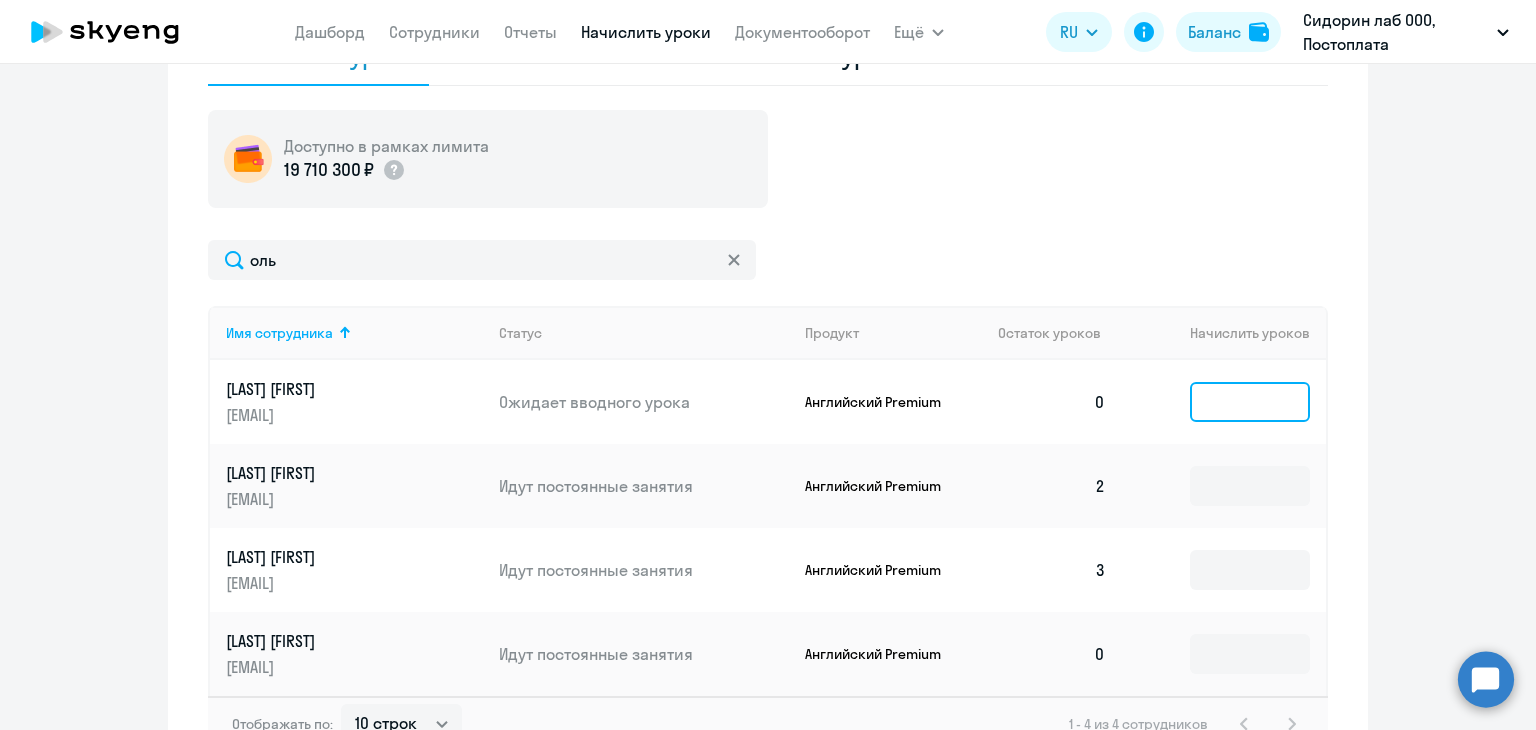 click 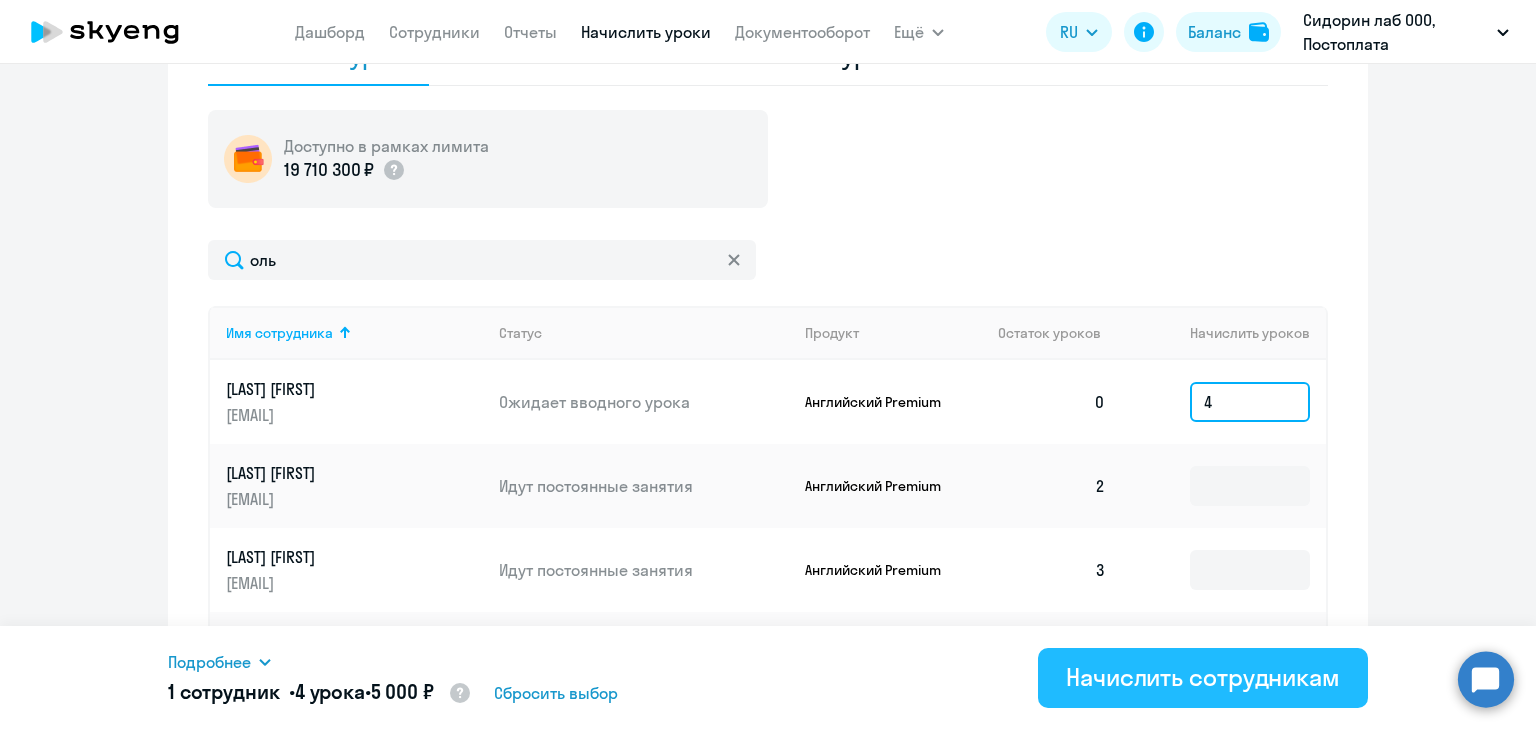 type on "4" 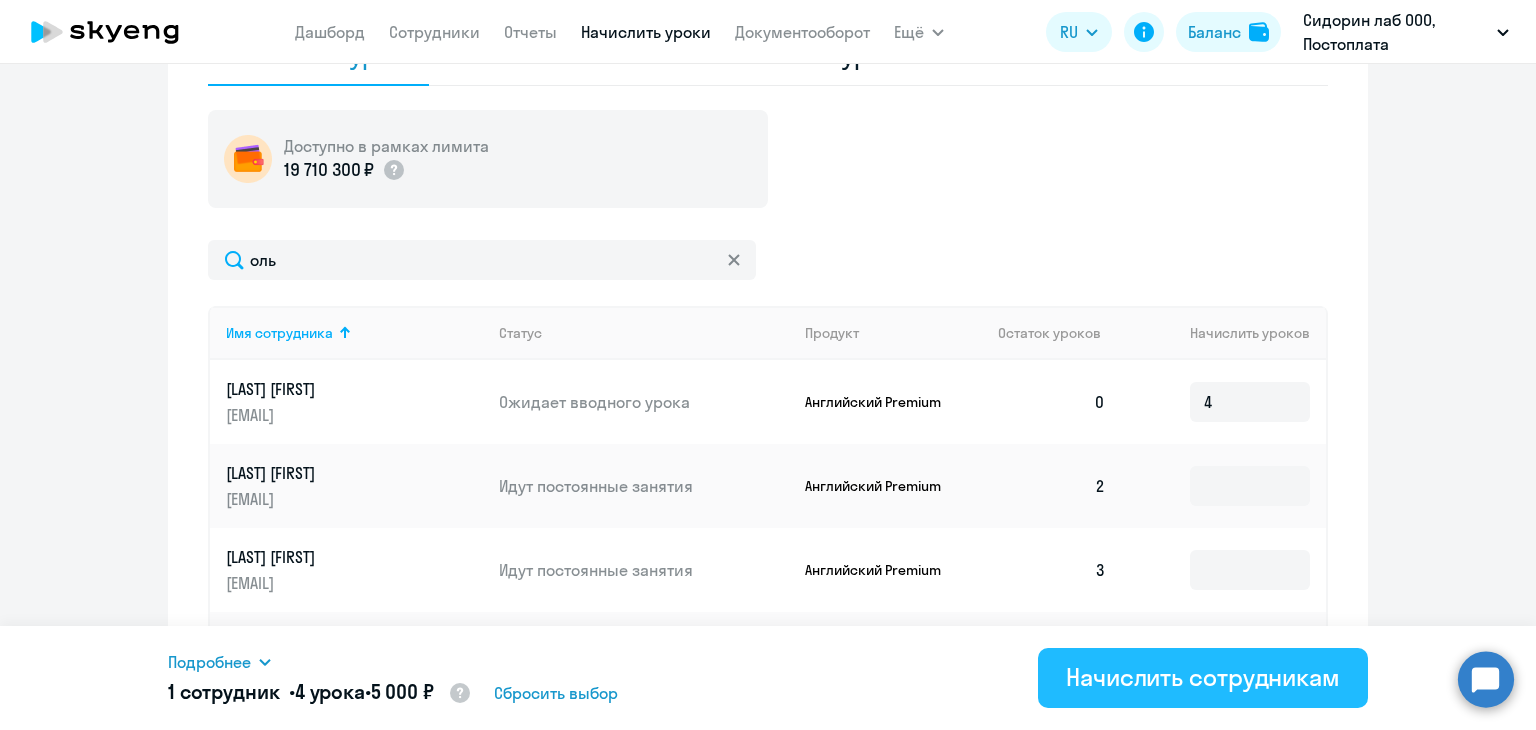 click on "Начислить сотрудникам" at bounding box center (1203, 677) 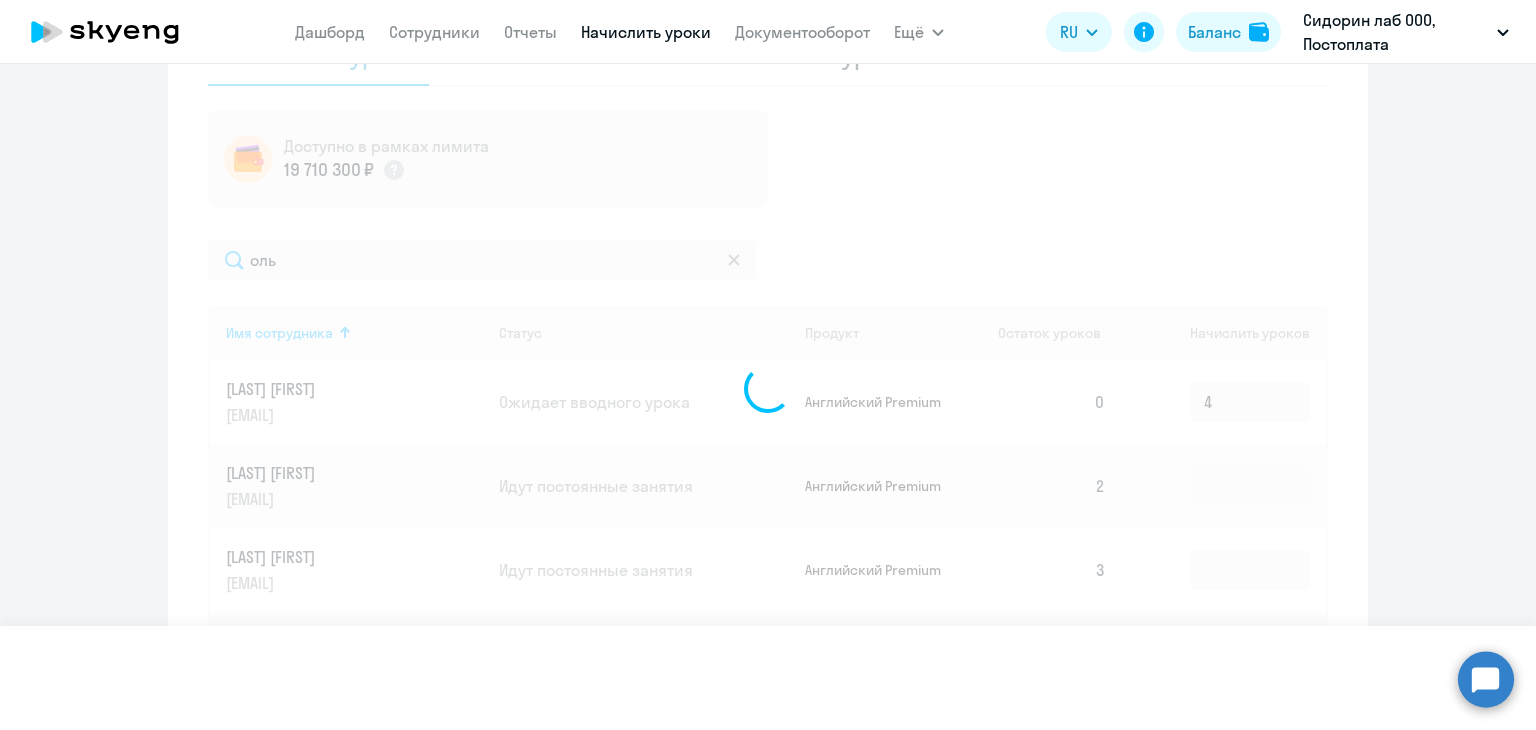 type 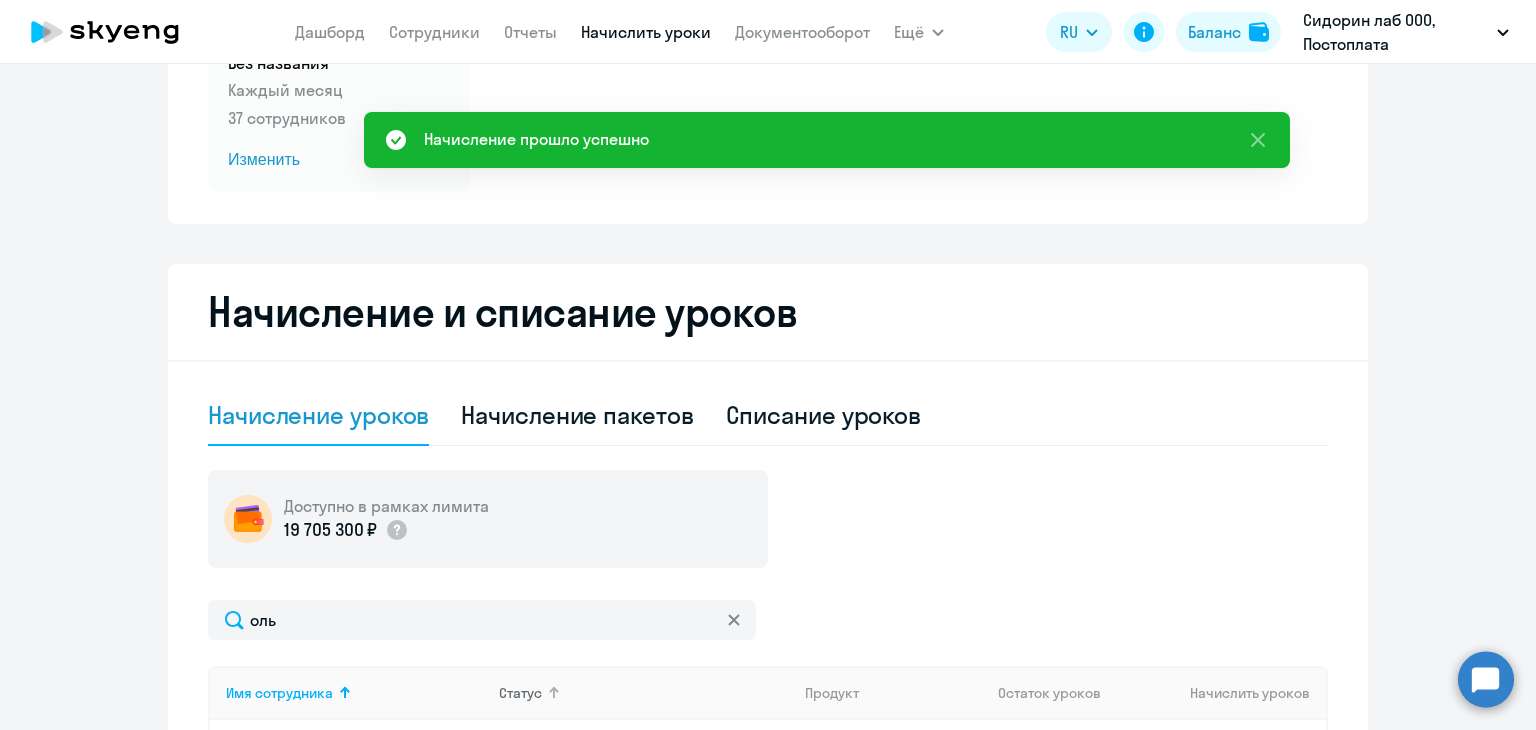 scroll, scrollTop: 0, scrollLeft: 0, axis: both 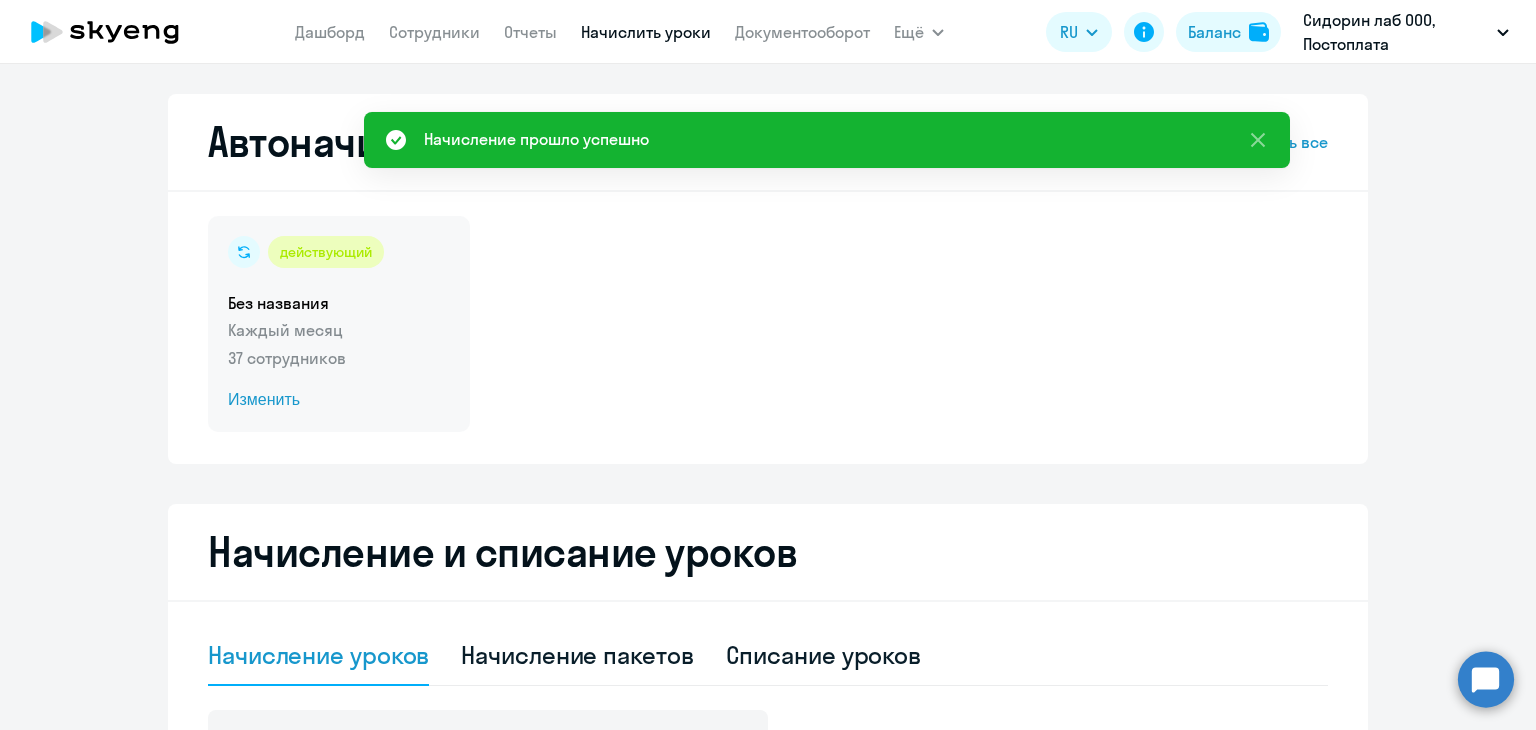 click on "Изменить" 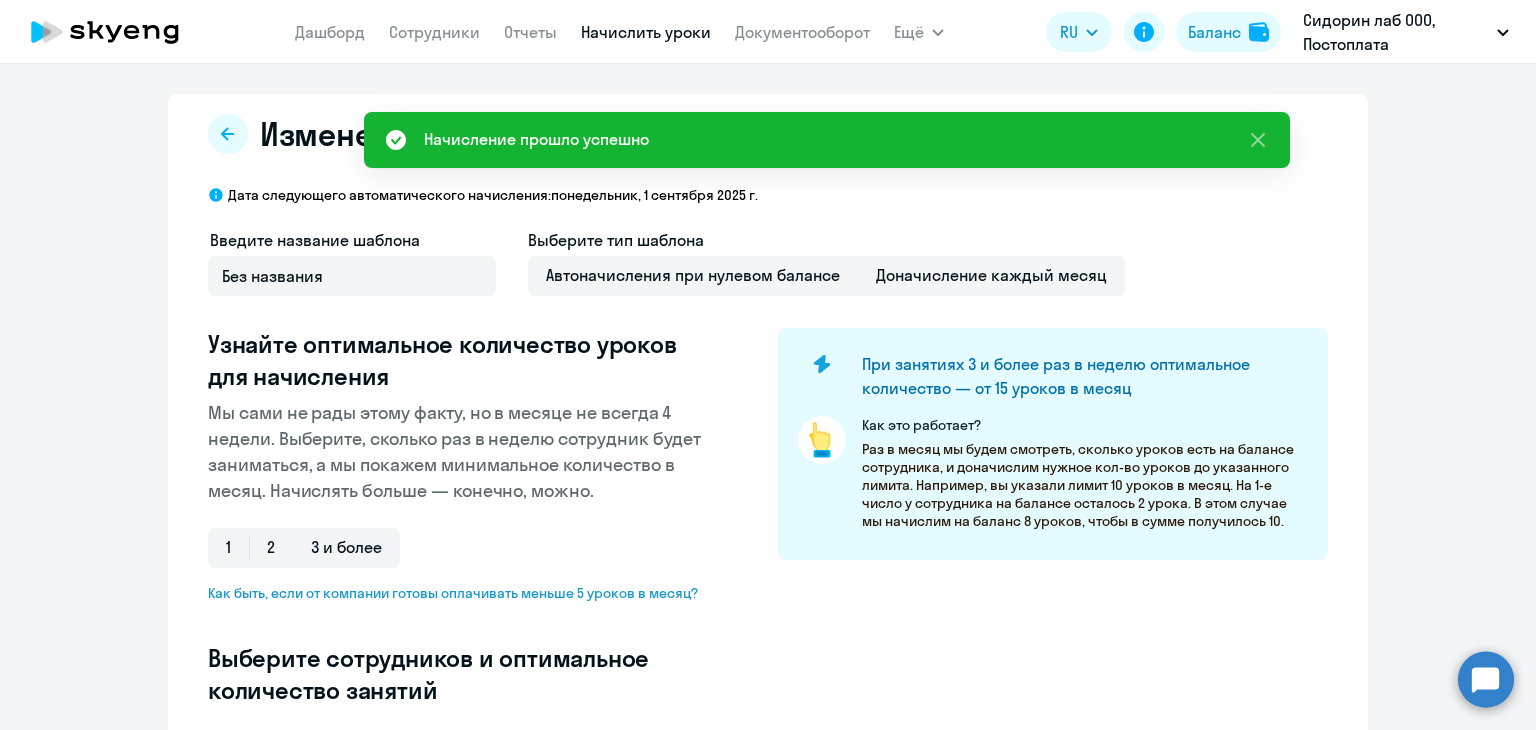 select on "10" 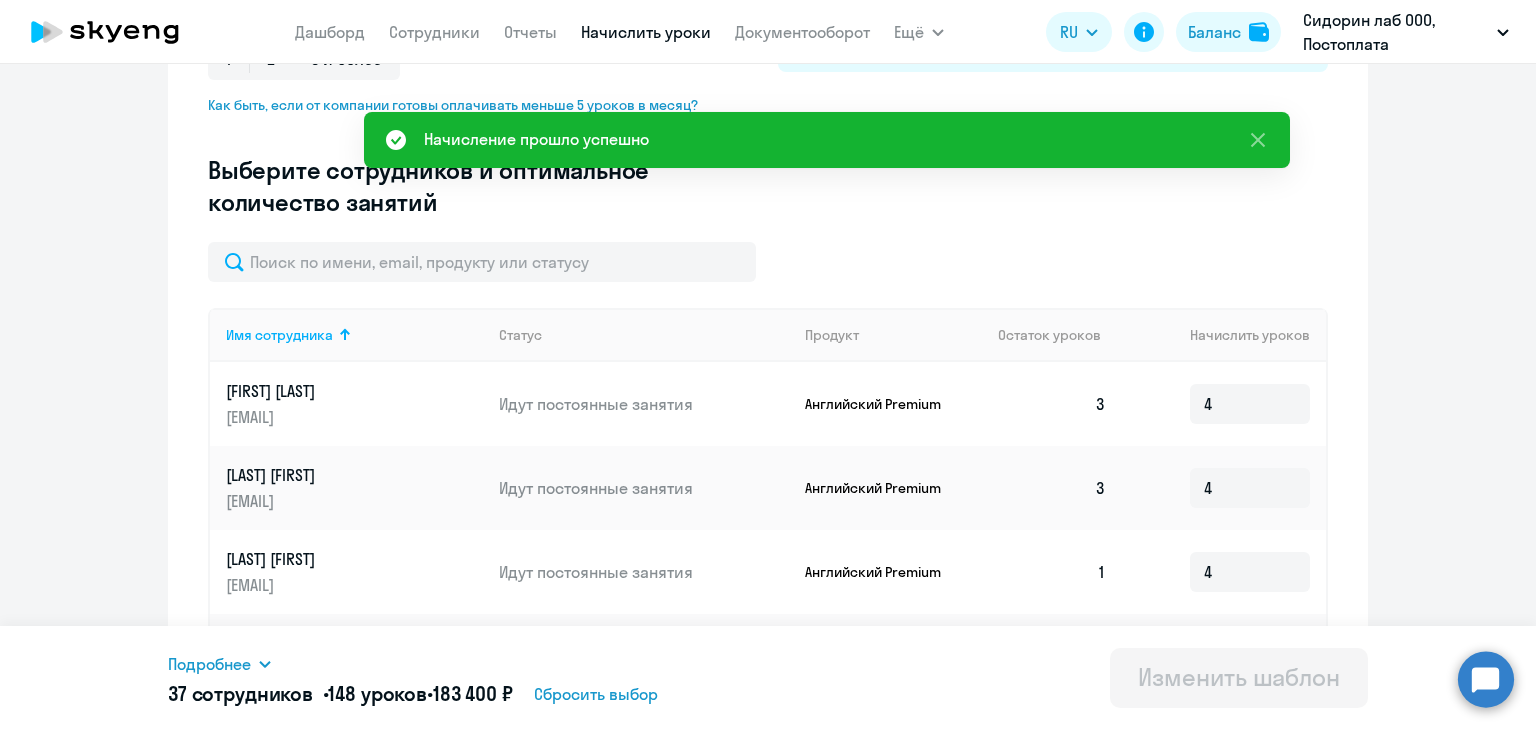 scroll, scrollTop: 500, scrollLeft: 0, axis: vertical 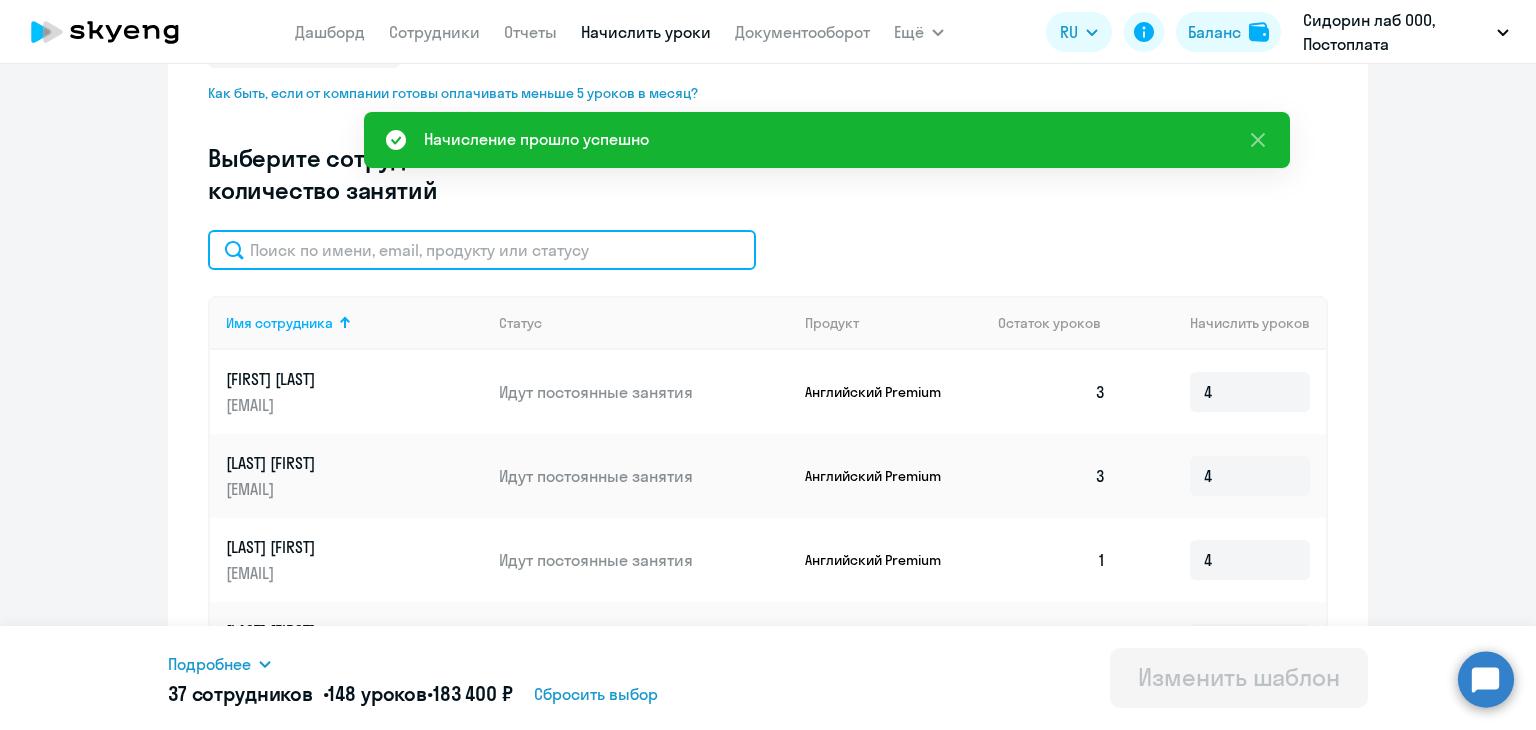 click 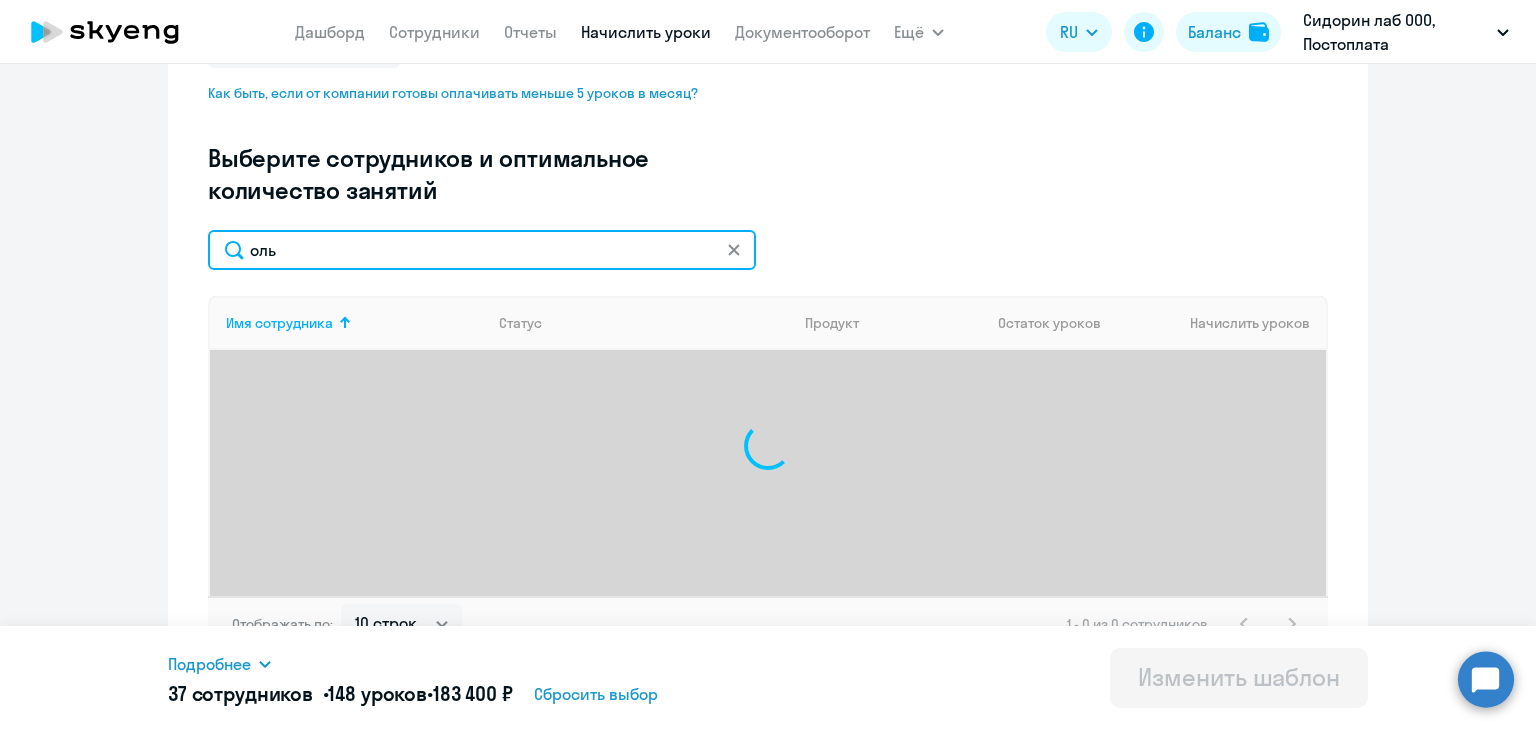 type on "[NAME]" 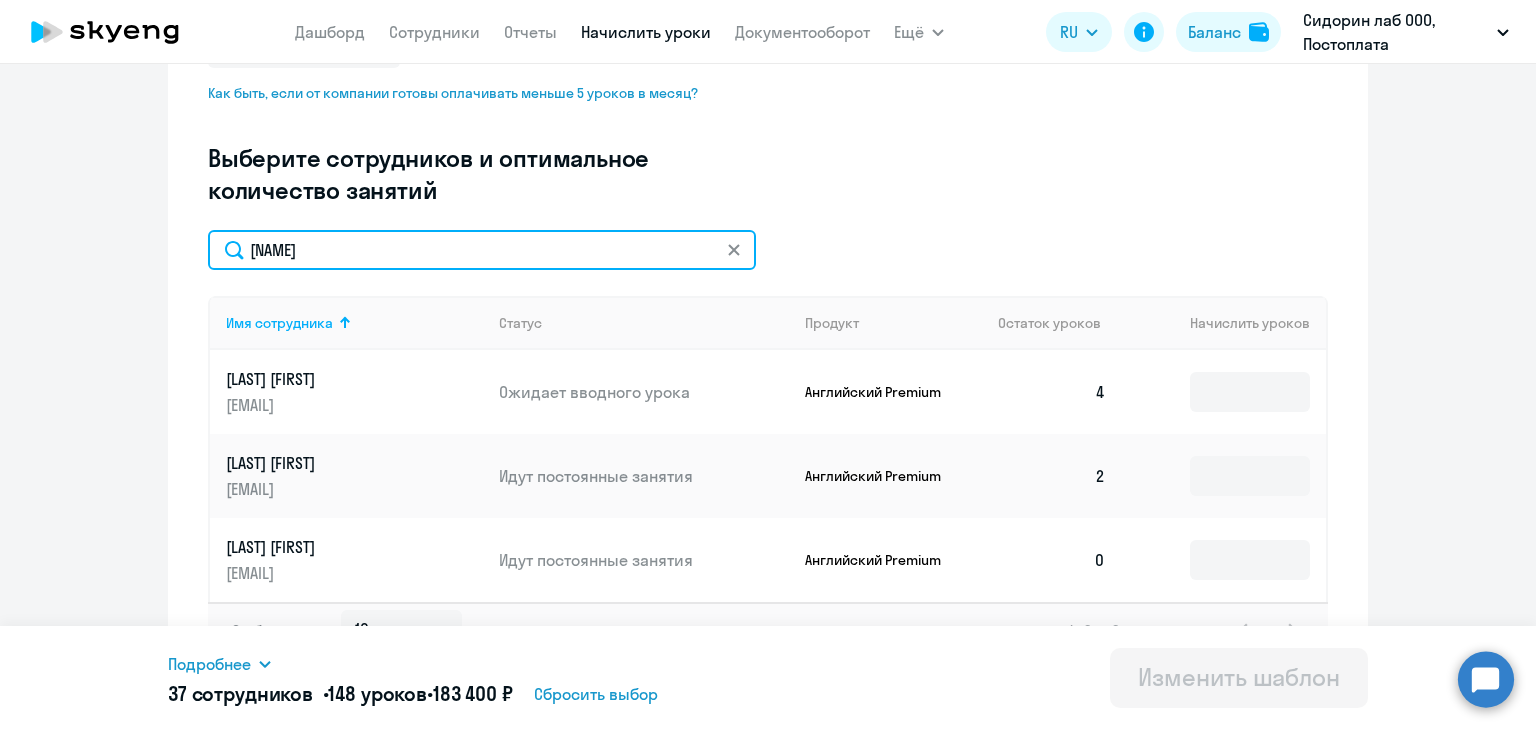 type on "4" 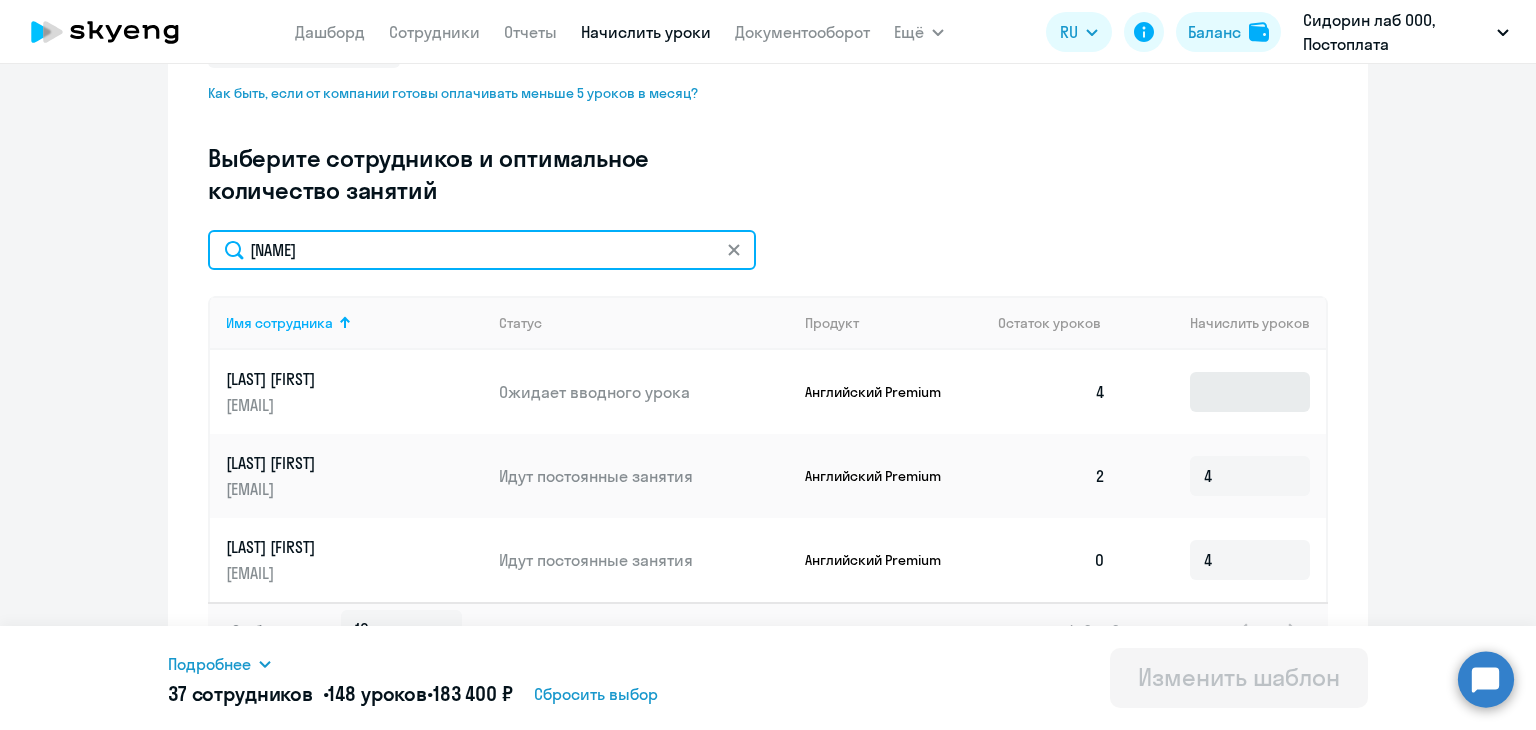 type on "[NAME]" 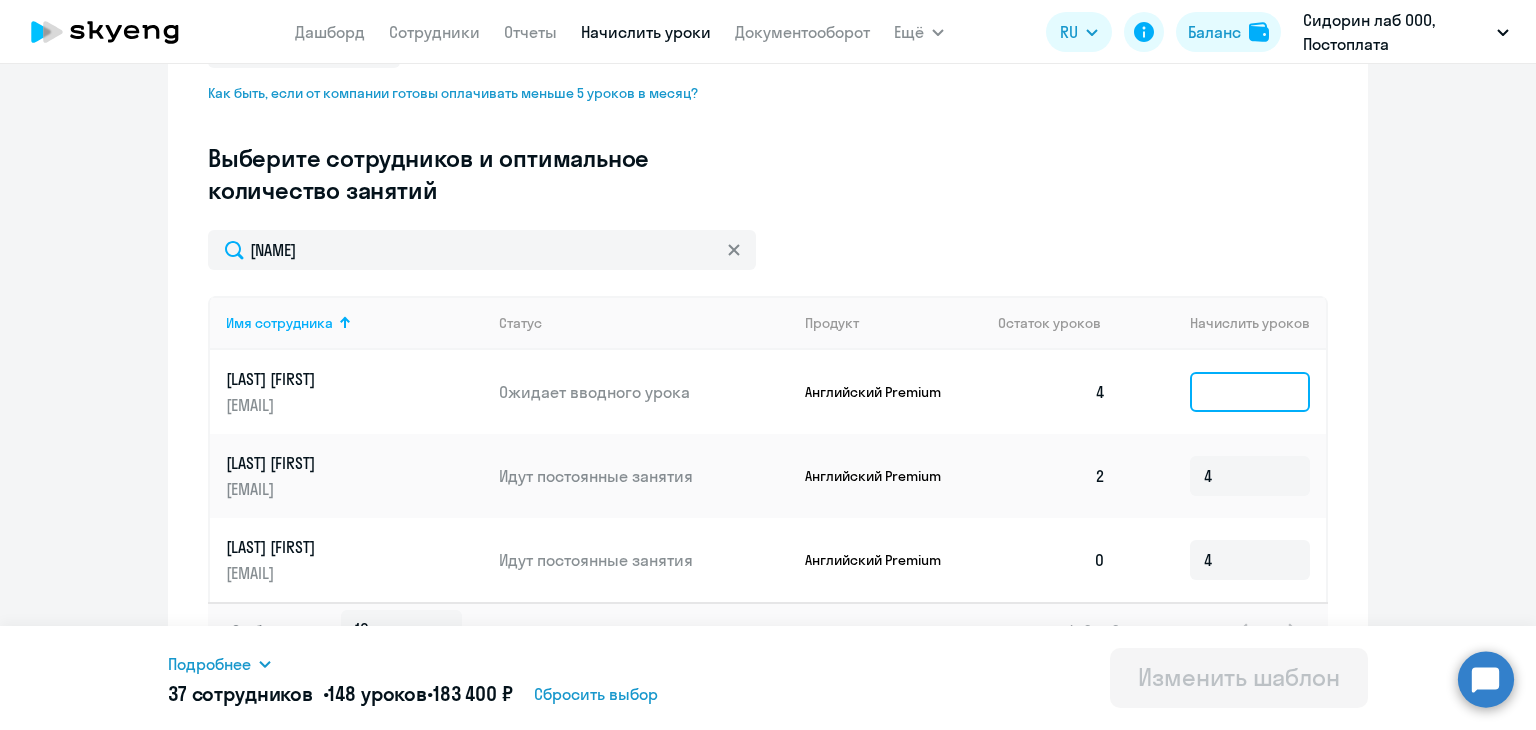 click 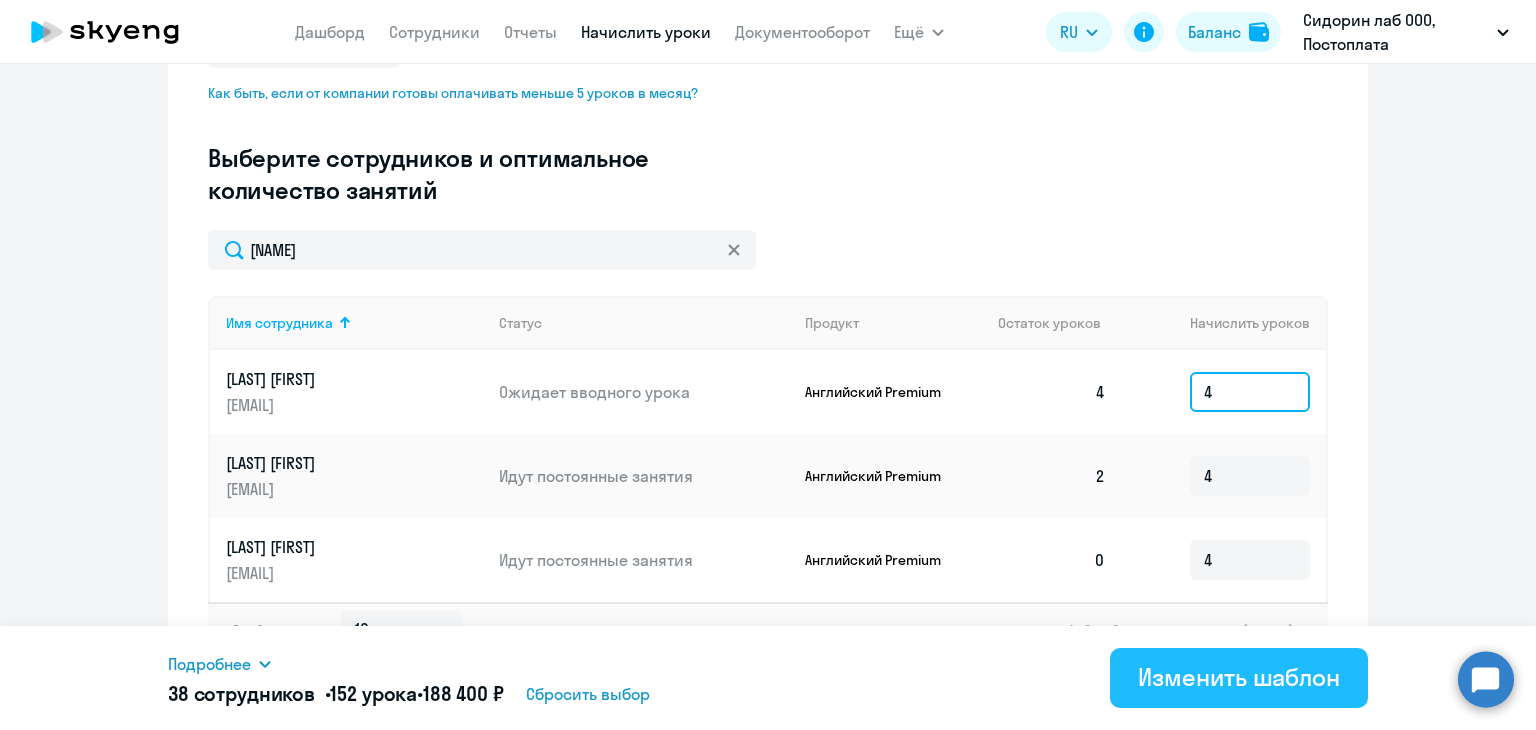 type on "4" 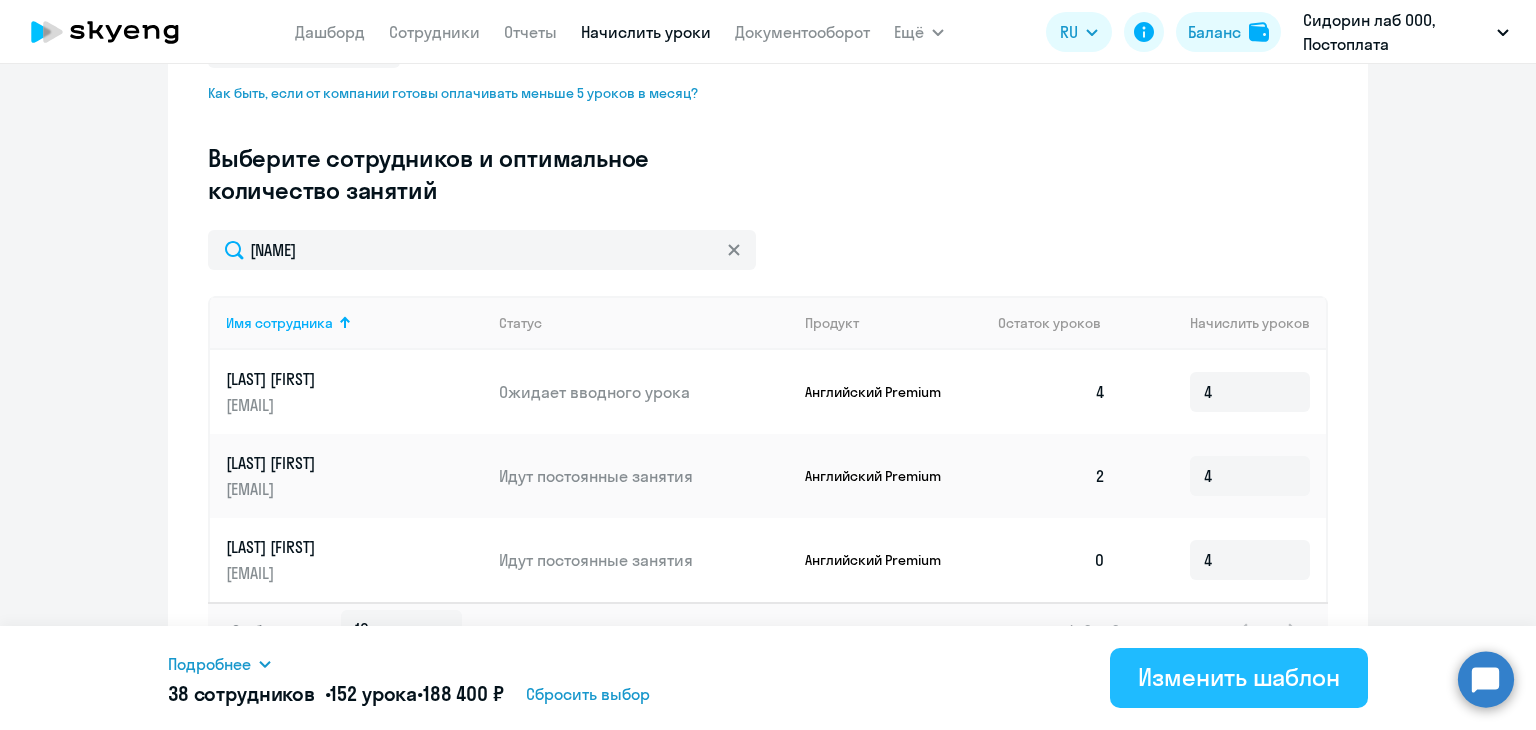 click on "Изменить шаблон" at bounding box center [1239, 677] 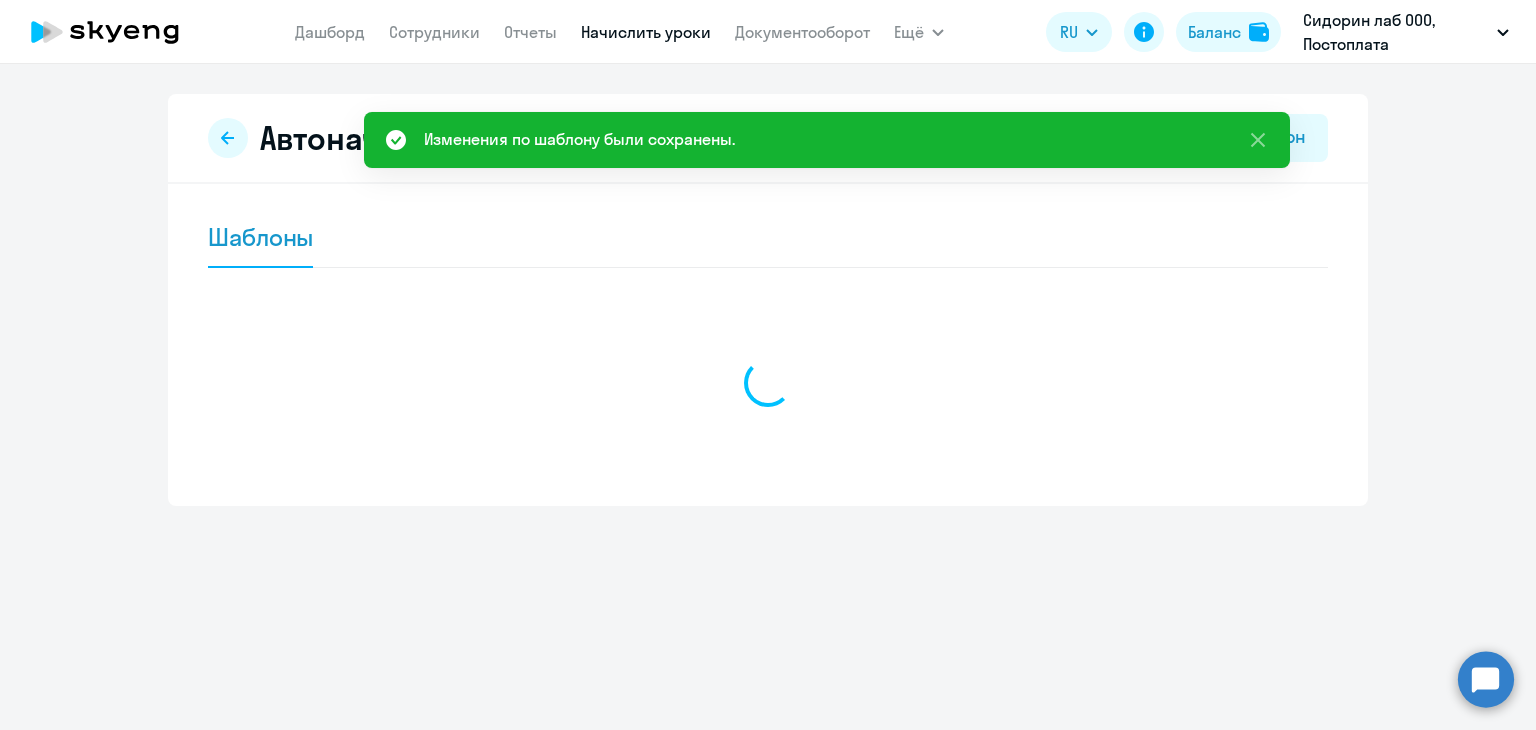scroll, scrollTop: 0, scrollLeft: 0, axis: both 